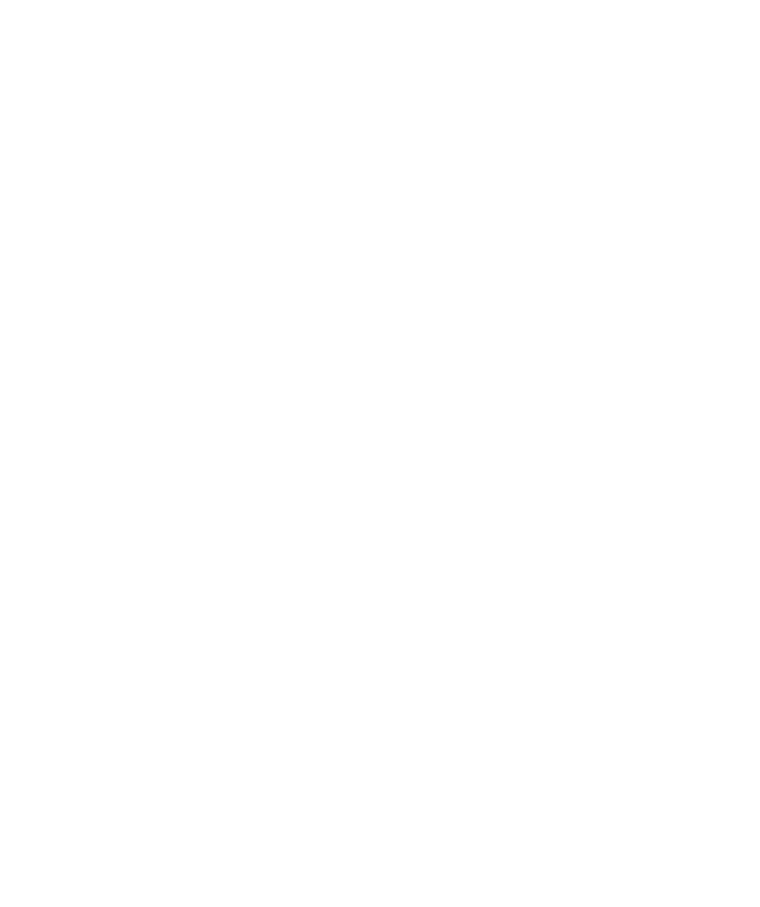 select on "*" 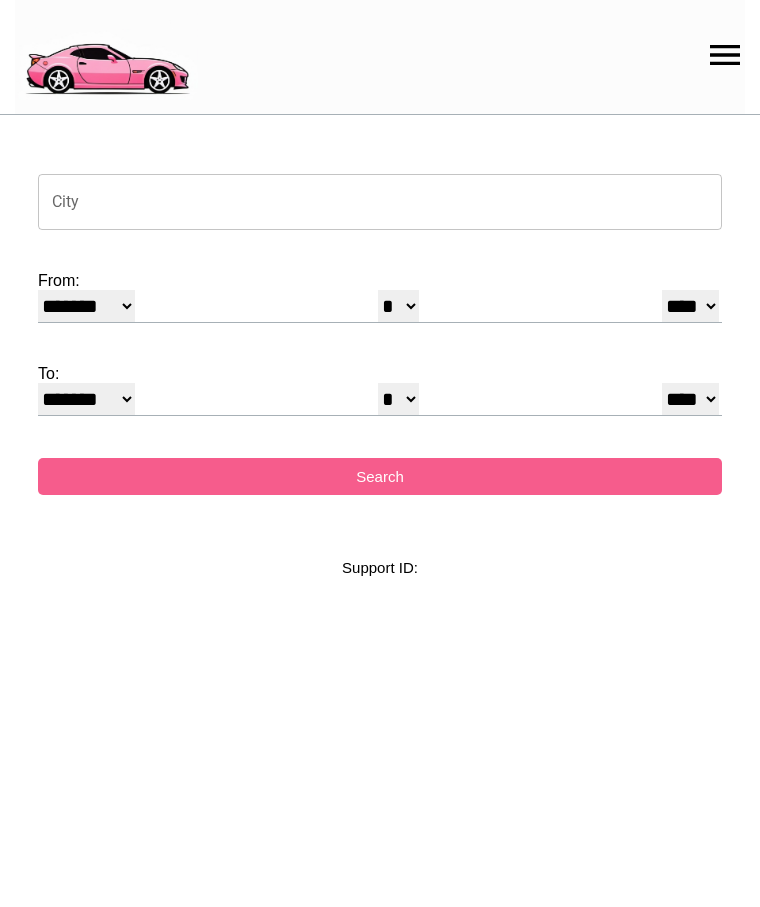 scroll, scrollTop: 0, scrollLeft: 0, axis: both 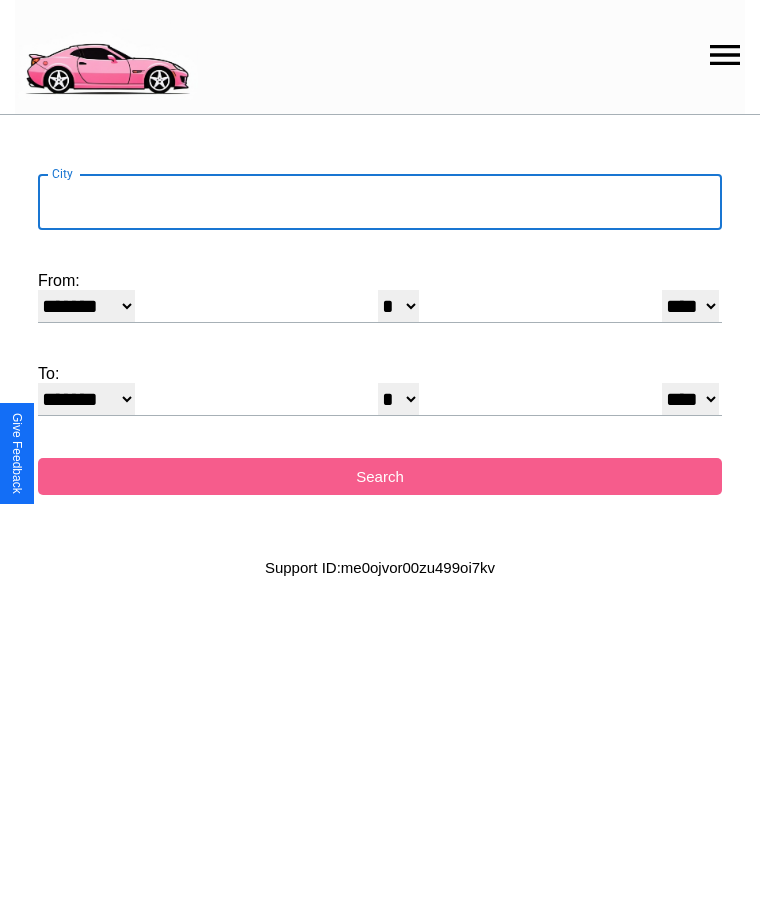 click on "City" at bounding box center [380, 202] 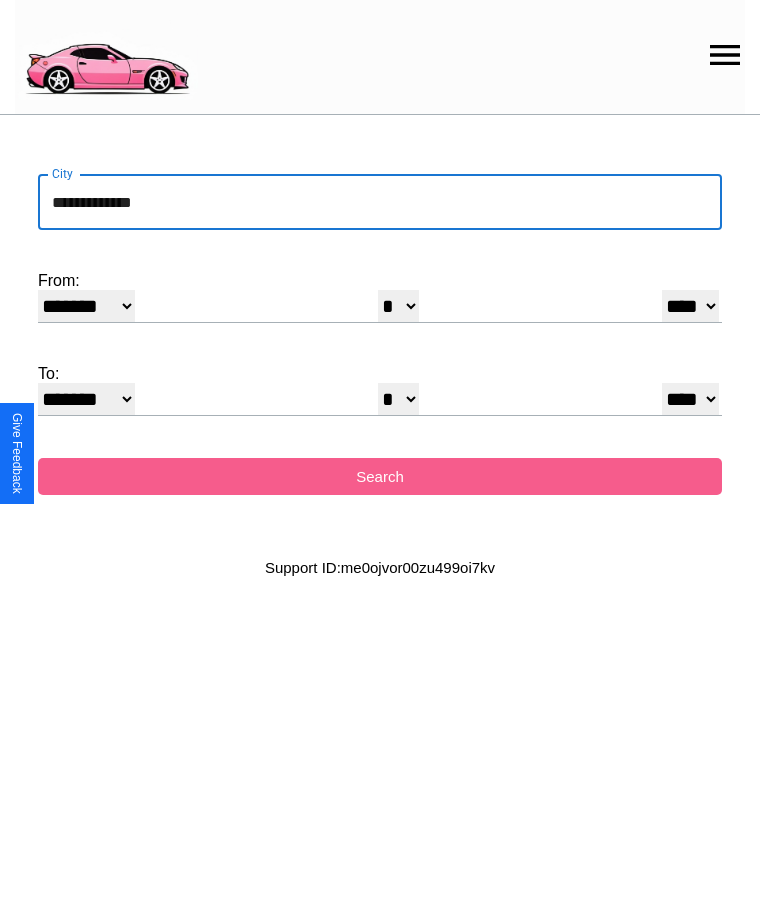 type on "**********" 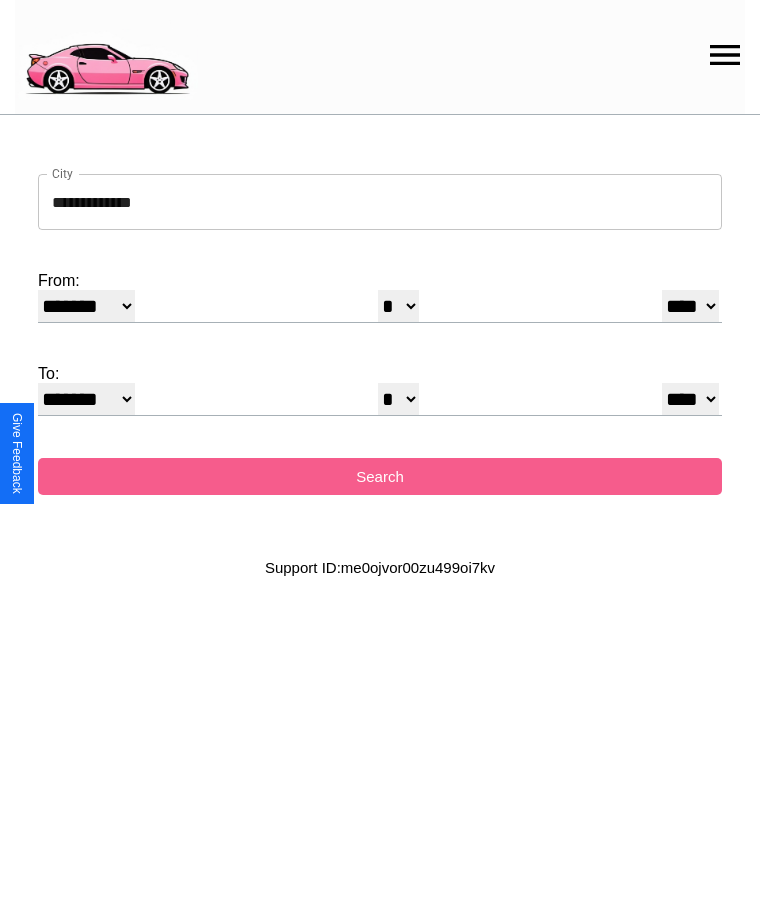 select on "*" 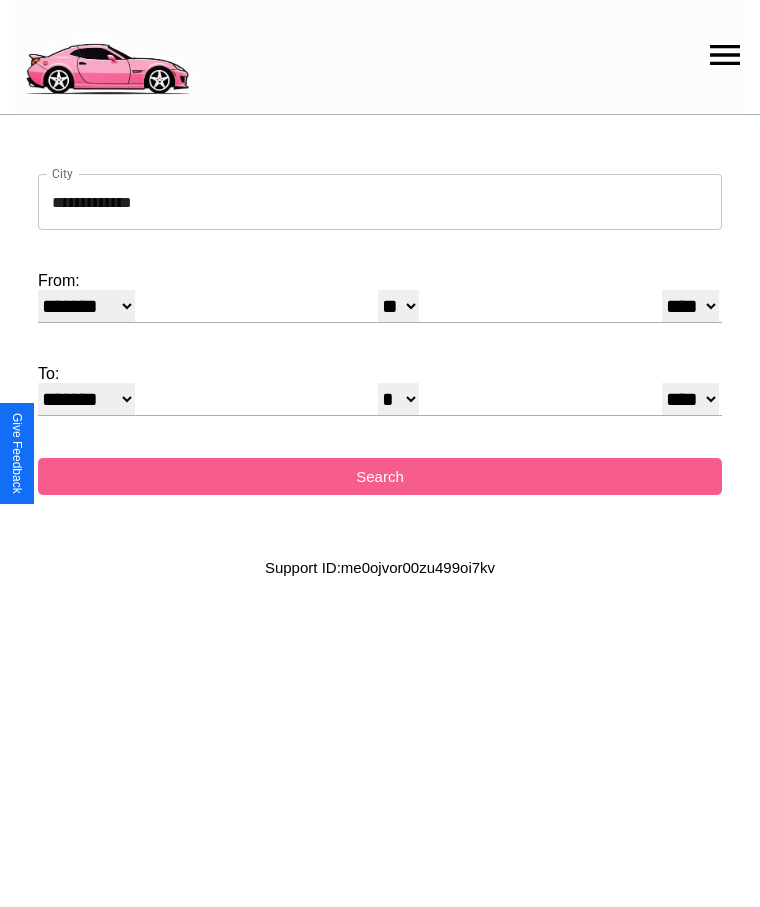 click on "**** **** **** **** **** **** **** **** **** ****" at bounding box center (690, 306) 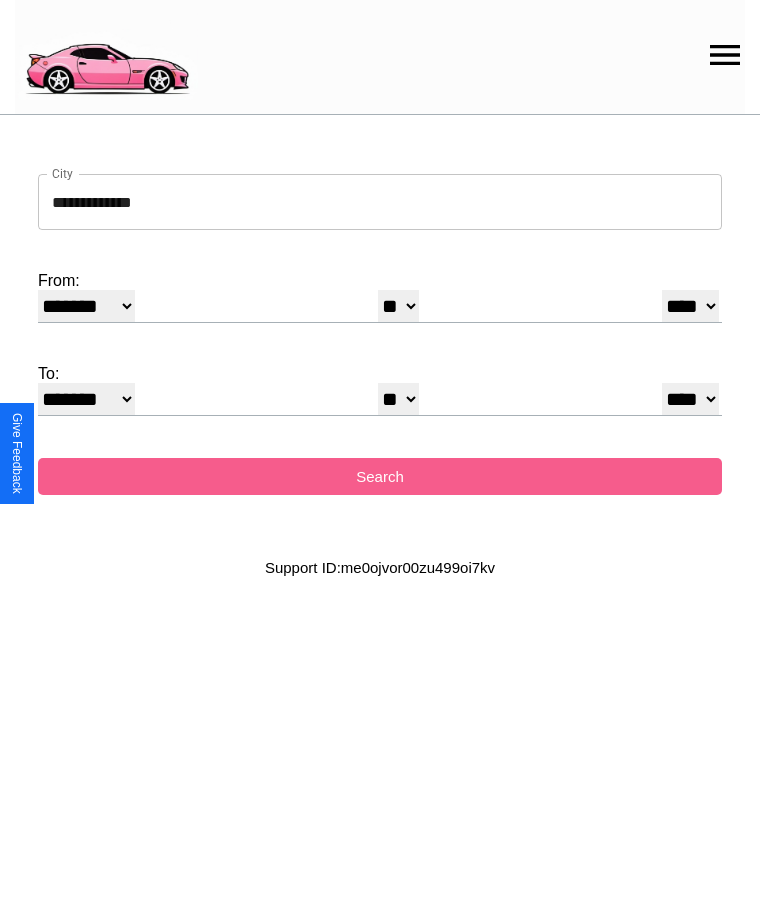 click on "* * * * * * * * * ** ** ** ** ** ** ** ** ** ** ** ** ** ** ** ** ** ** ** ** ** **" at bounding box center (398, 399) 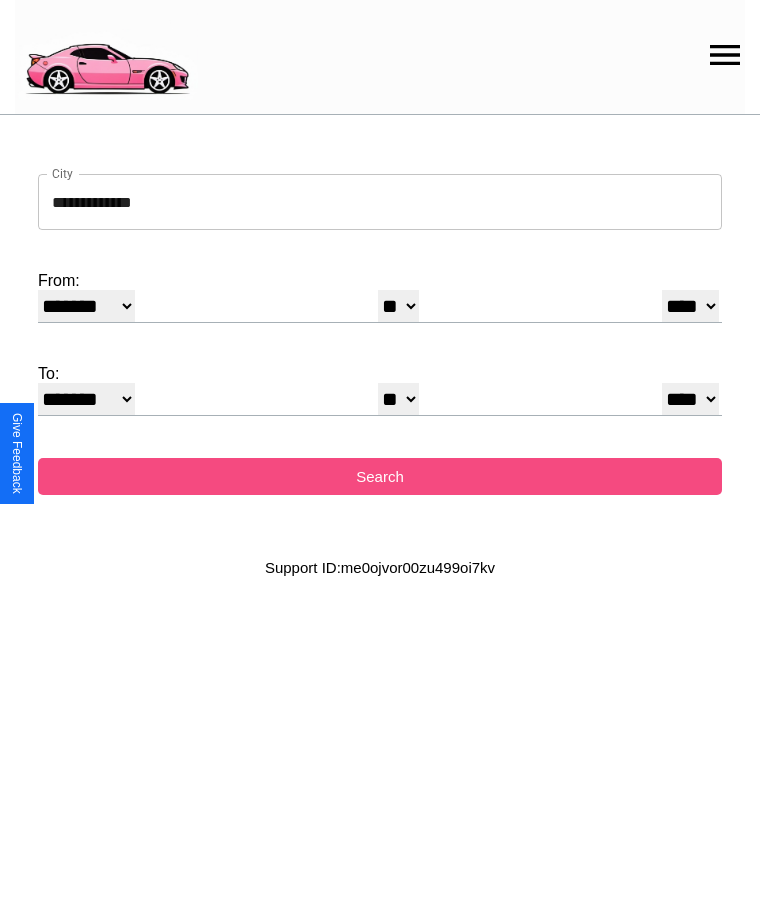 click on "Search" at bounding box center [380, 476] 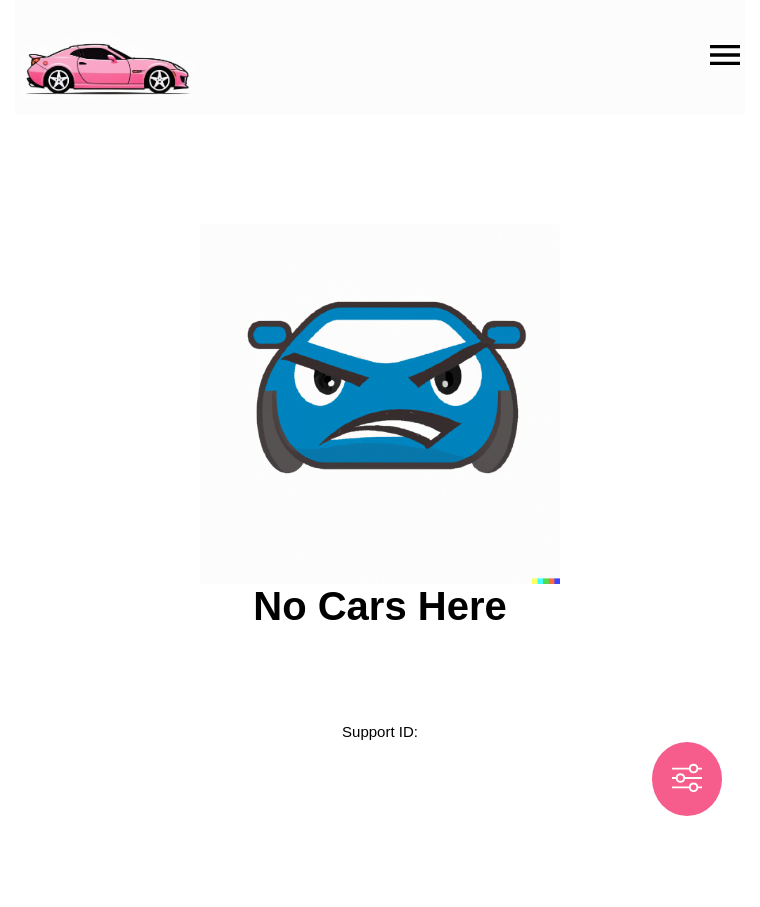 scroll, scrollTop: 0, scrollLeft: 0, axis: both 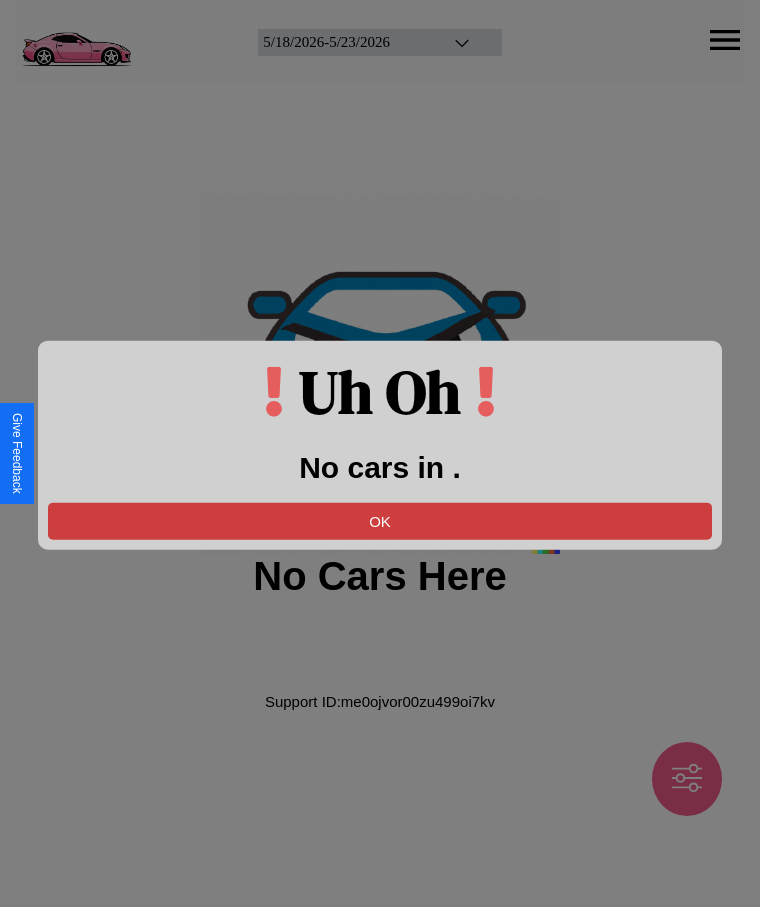 click on "OK" at bounding box center (380, 520) 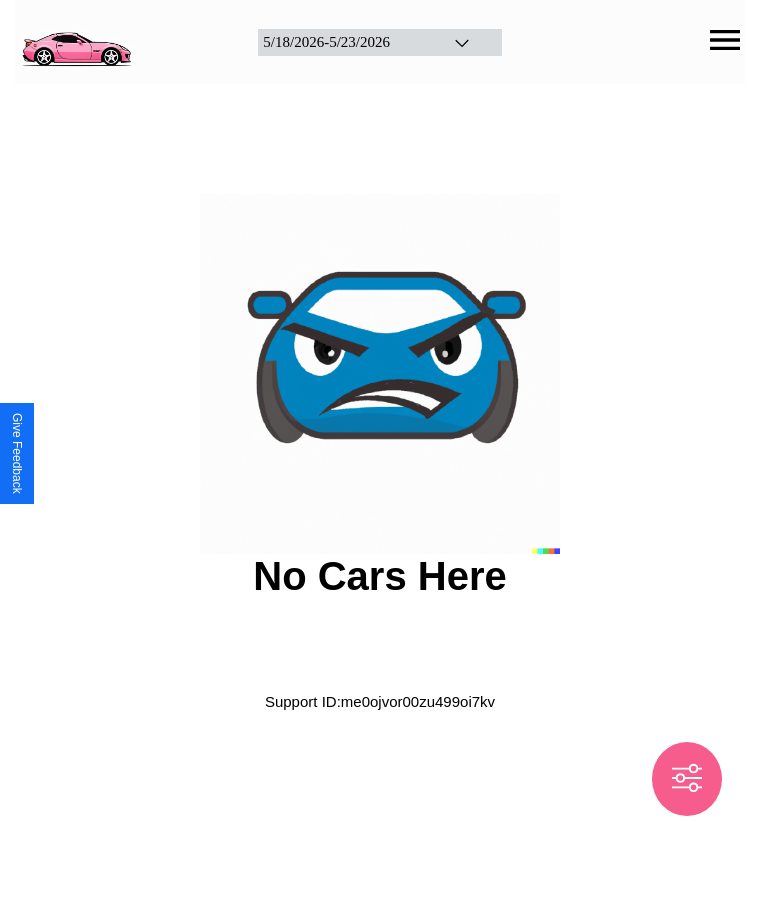 click at bounding box center [76, 40] 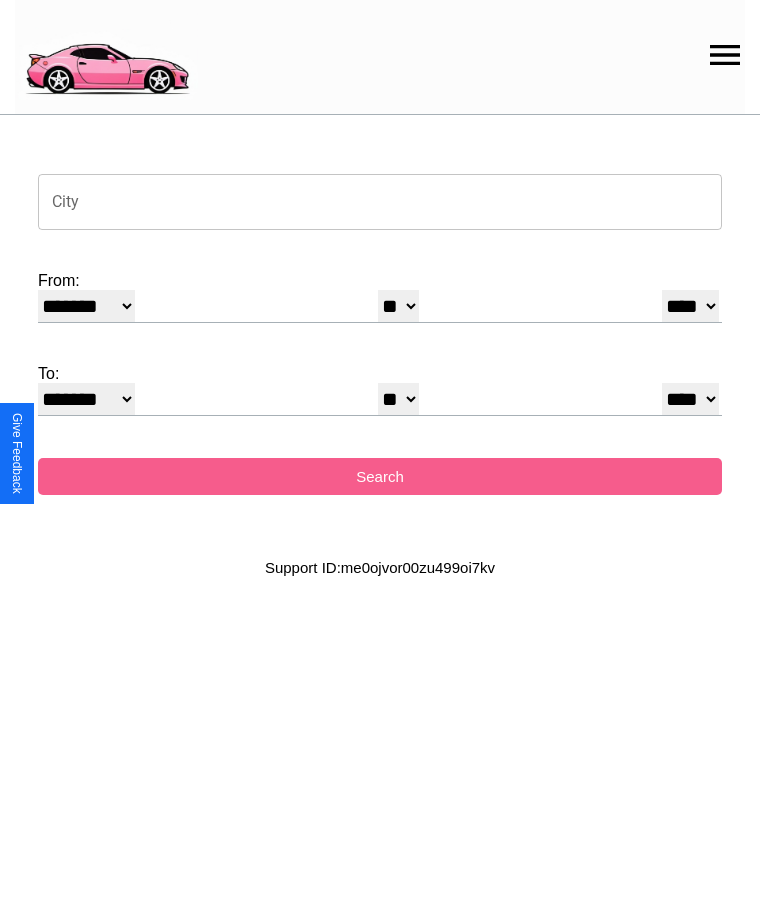 click 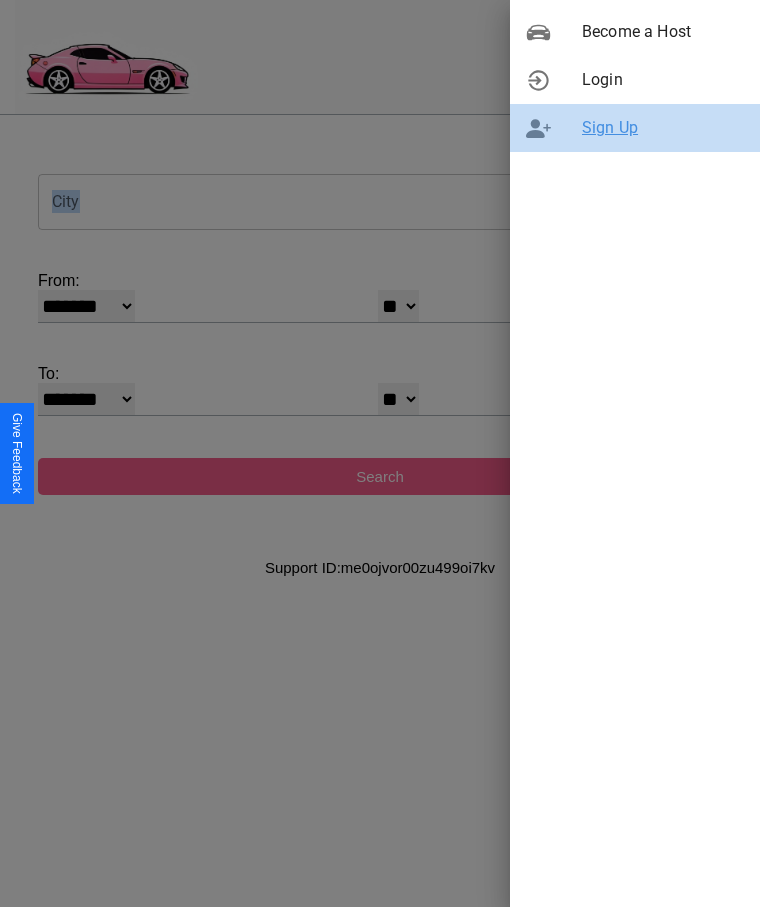 click on "Sign Up" at bounding box center (663, 128) 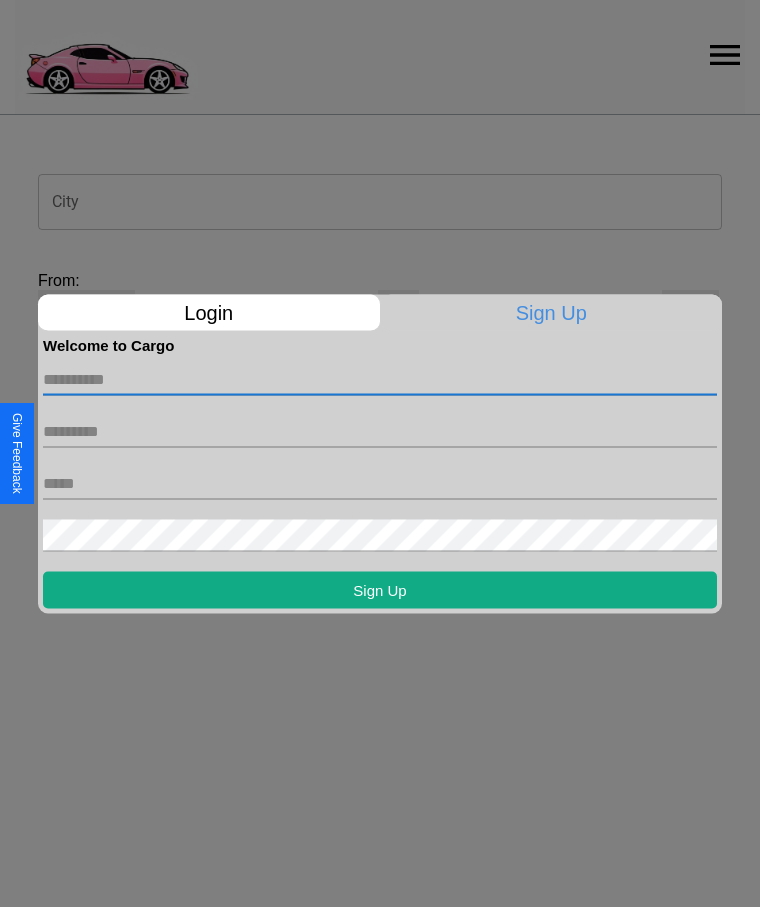 click at bounding box center [380, 379] 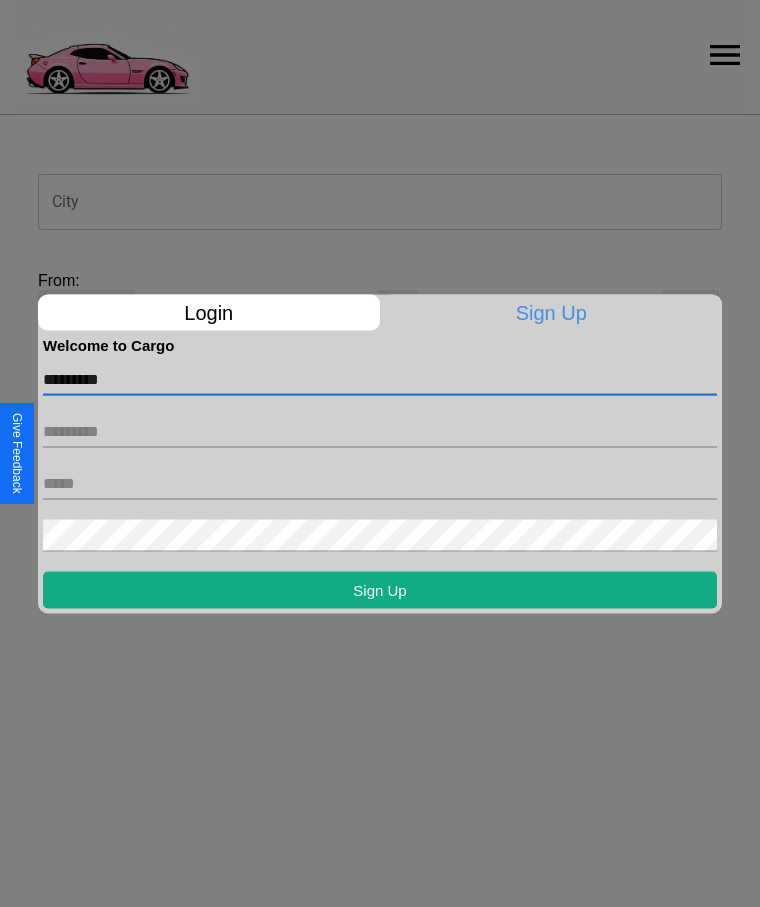 type on "*********" 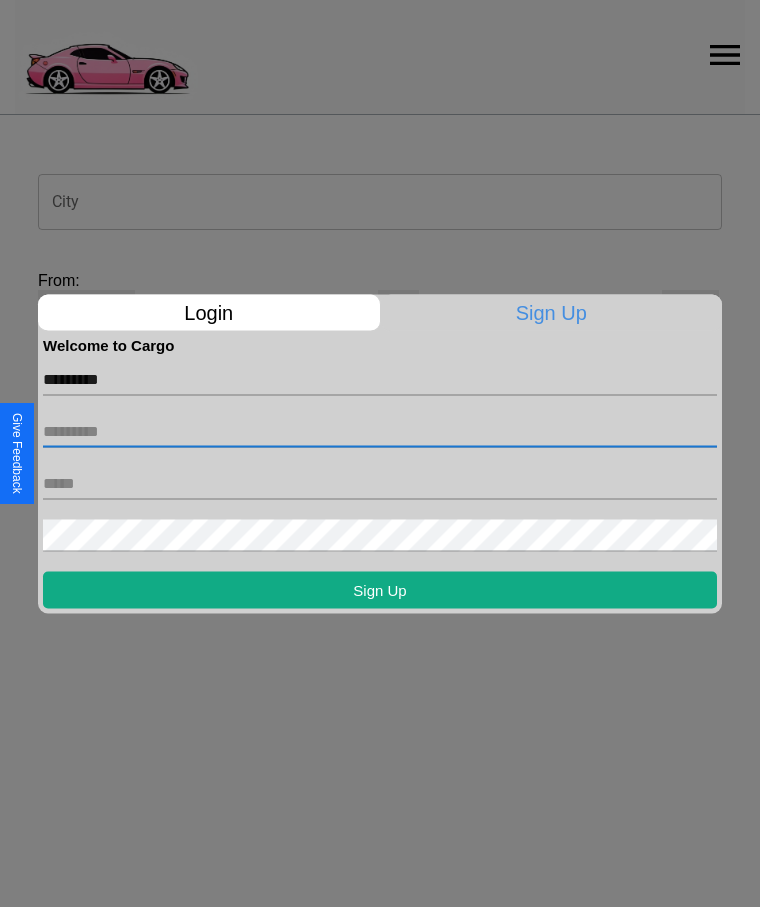 click at bounding box center [380, 431] 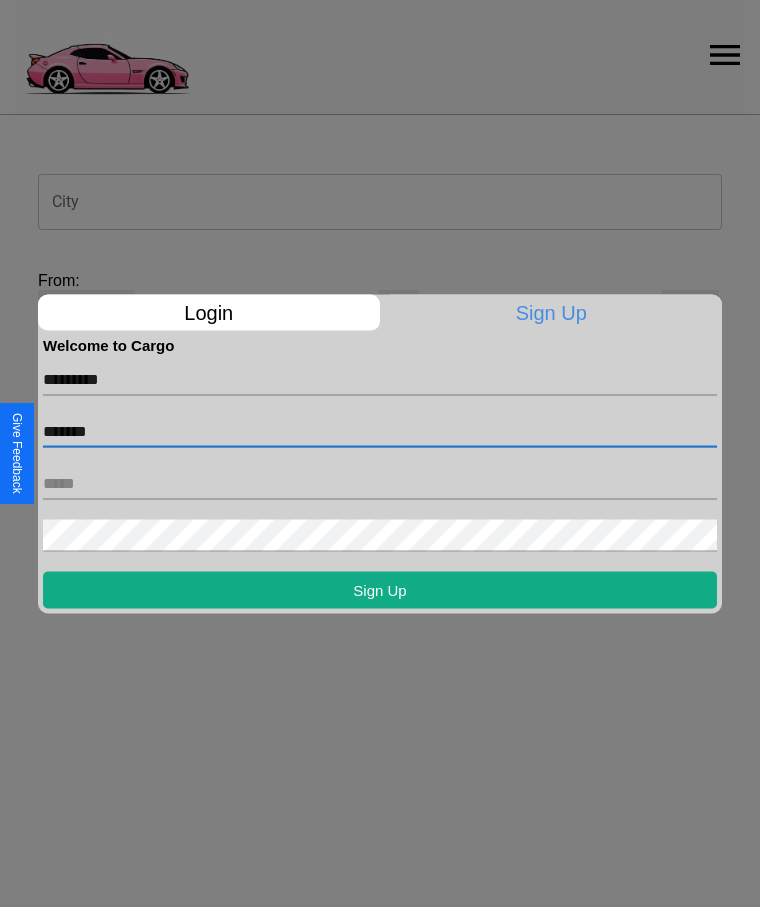 type on "*******" 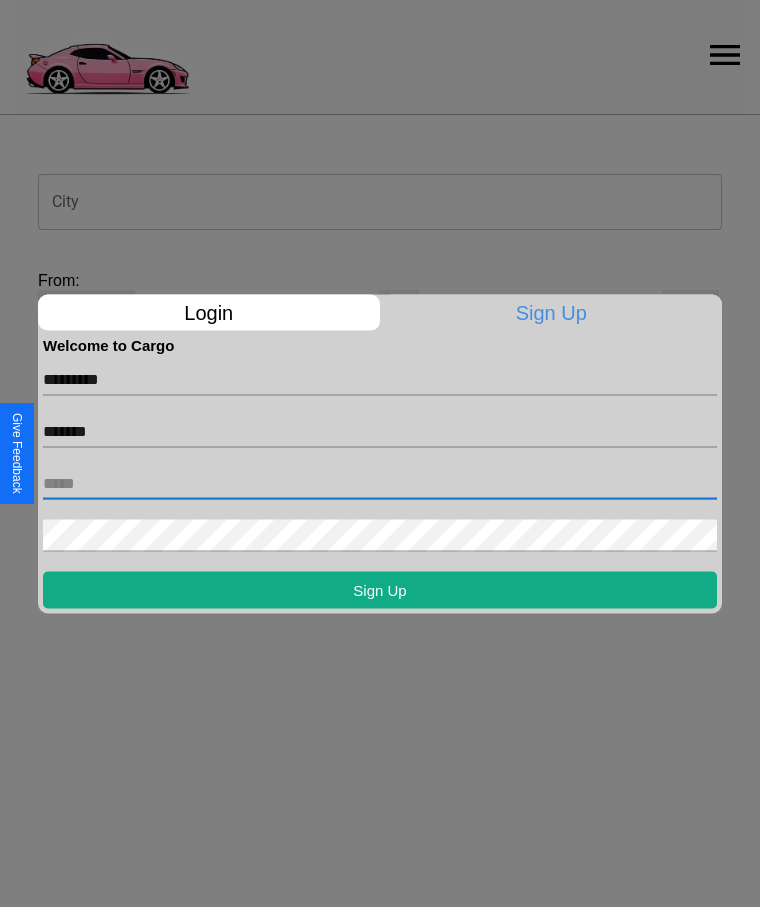 click at bounding box center [380, 483] 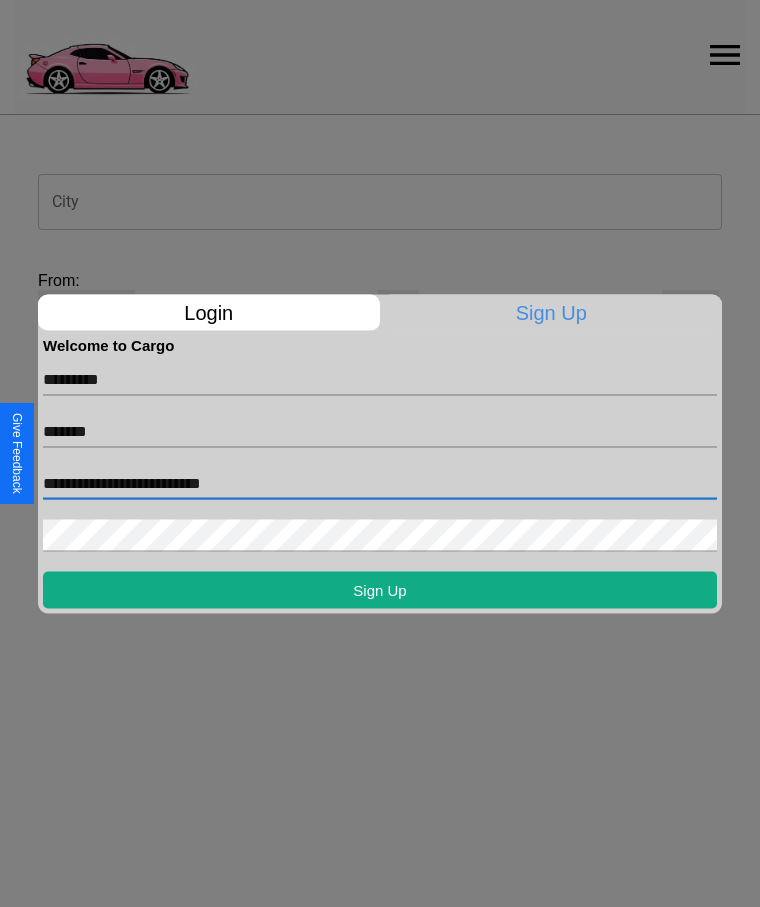type on "**********" 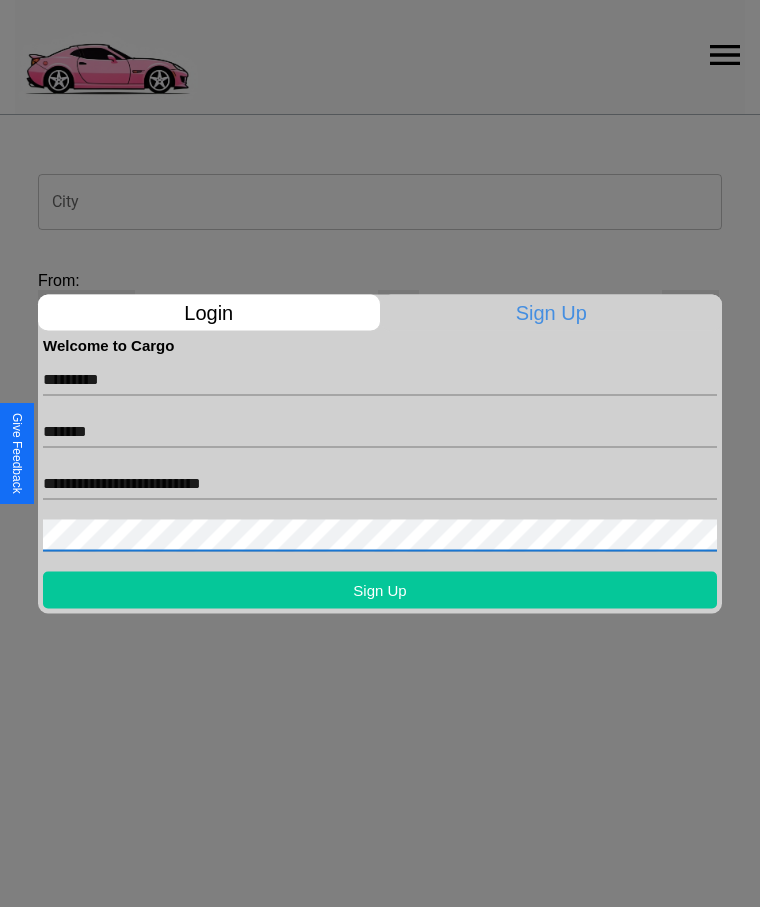 click on "Sign Up" at bounding box center (380, 589) 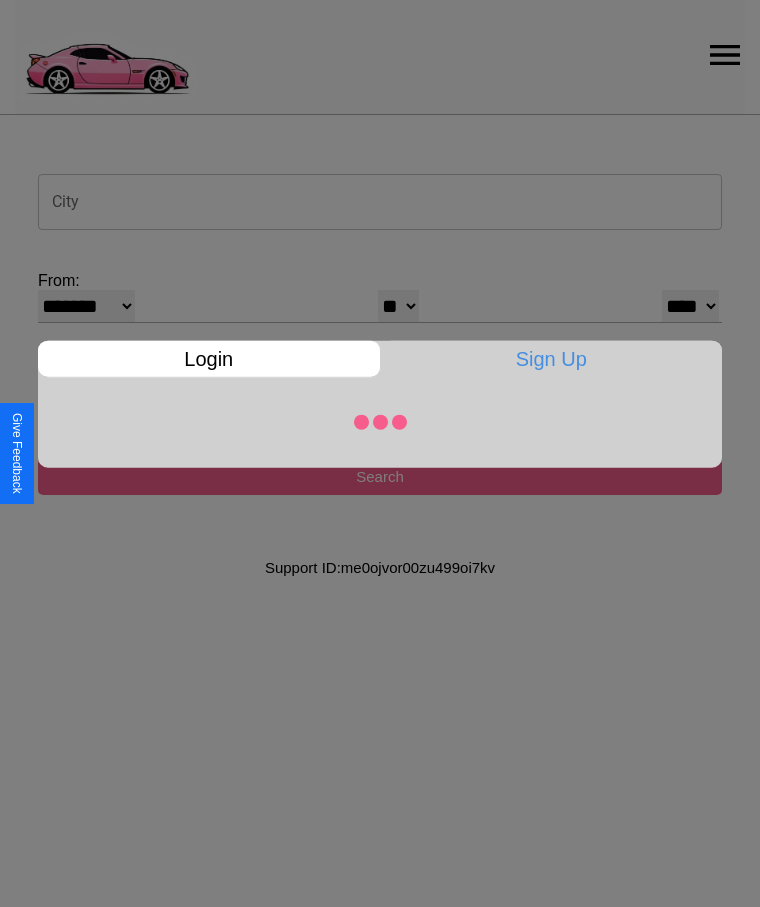 select on "*" 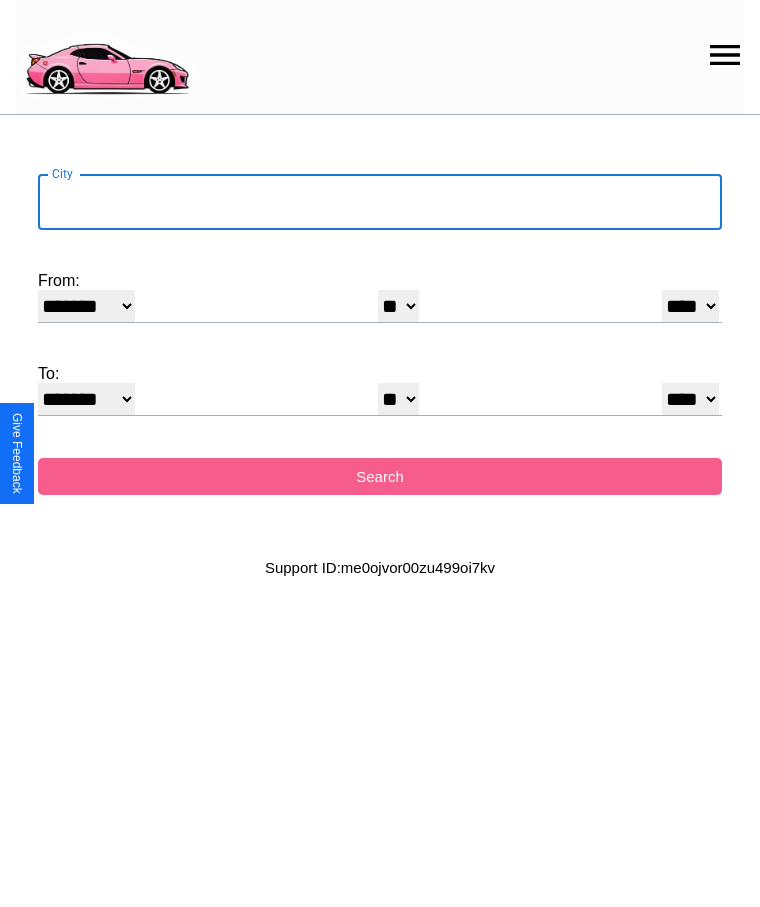 click on "City" at bounding box center [380, 202] 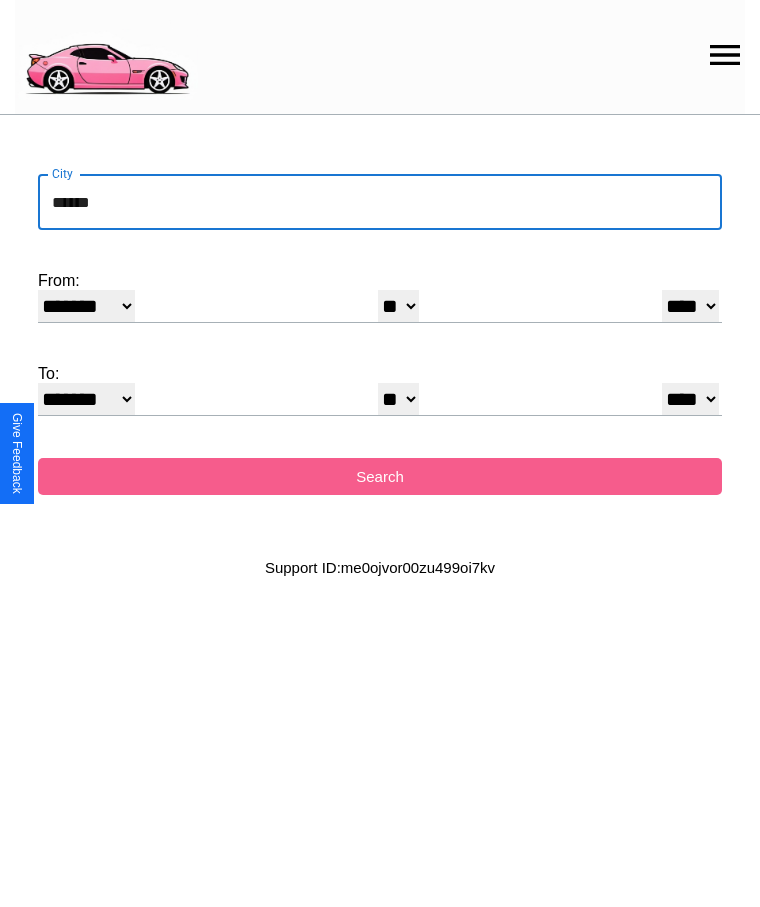 type on "******" 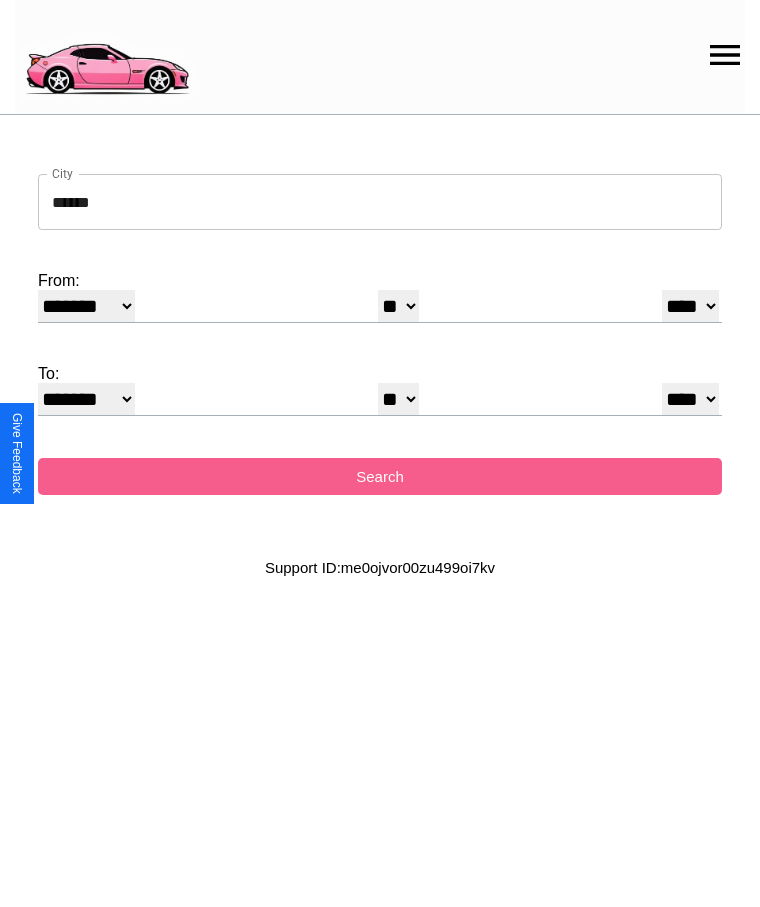 click on "******* ******** ***** ***** *** **** **** ****** ********* ******* ******** ********" at bounding box center (86, 306) 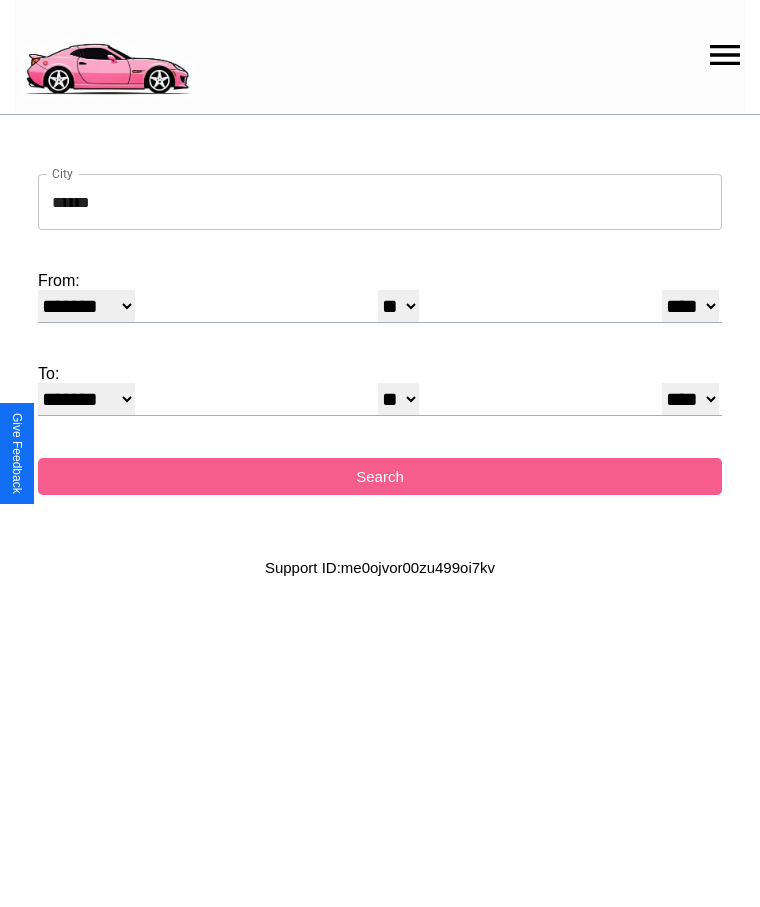 click on "* * * * * * * * * ** ** ** ** ** ** ** ** ** ** ** ** ** ** ** ** ** ** ** ** ** **" at bounding box center [398, 306] 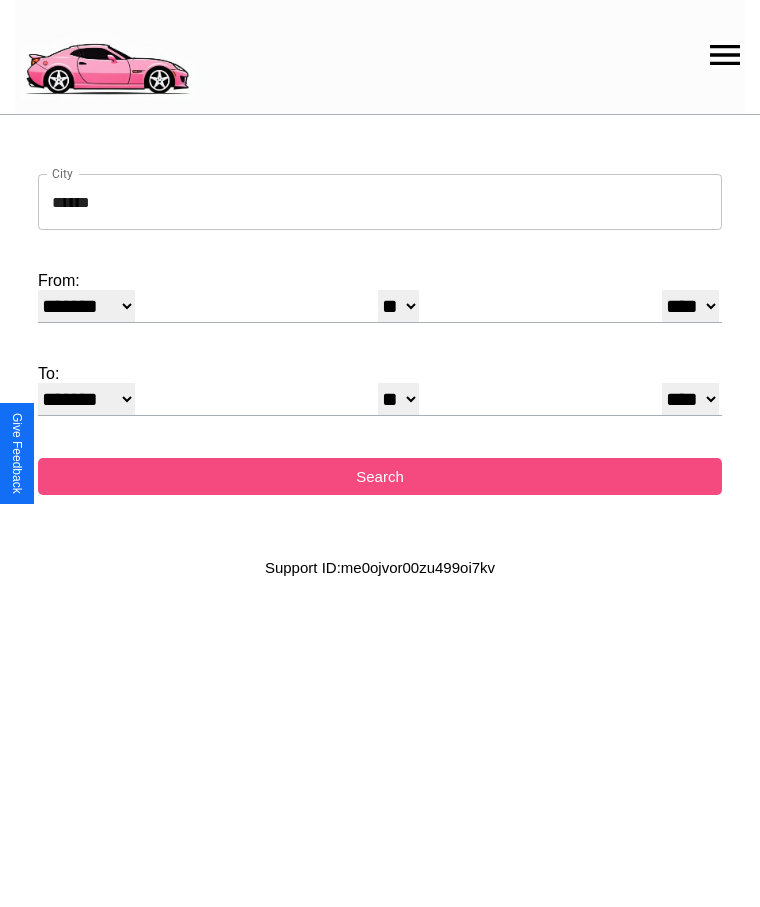click on "Search" at bounding box center (380, 476) 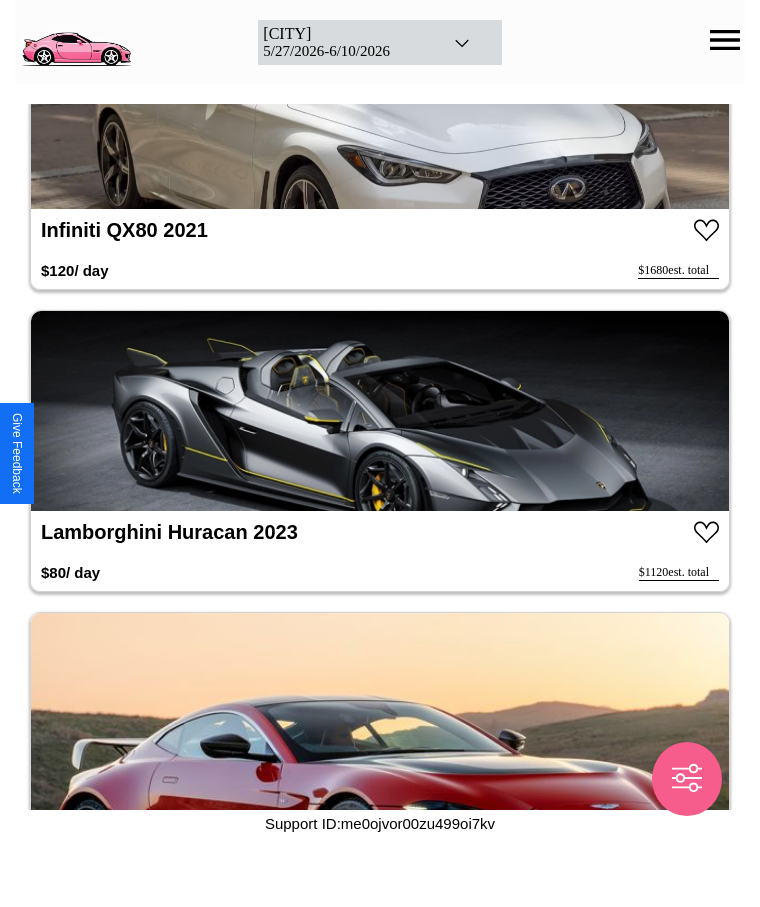 scroll, scrollTop: 6160, scrollLeft: 0, axis: vertical 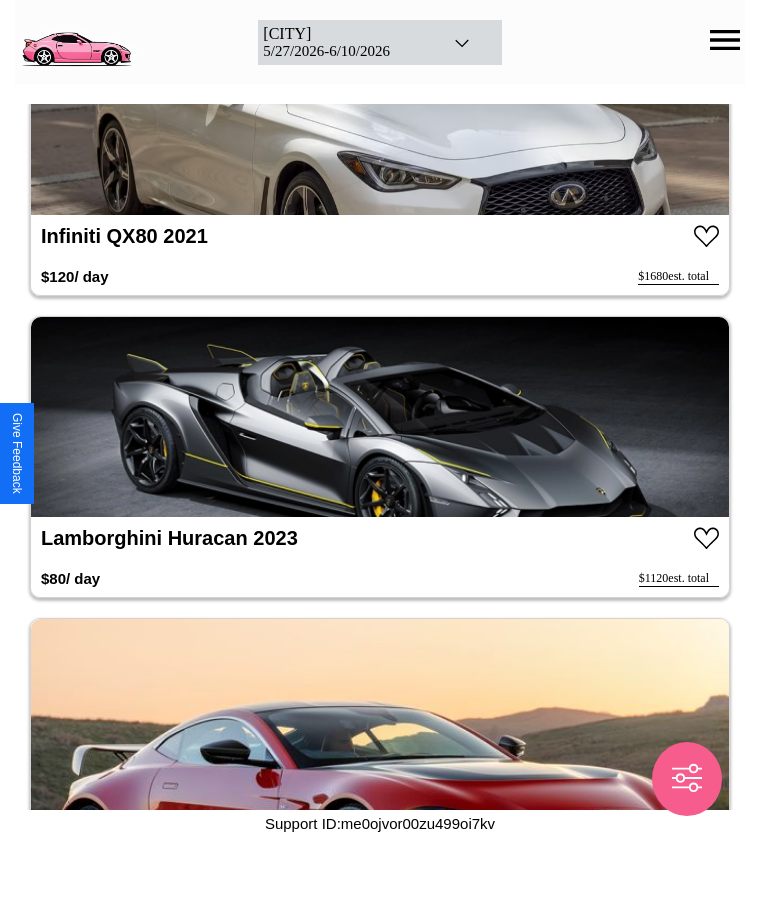 click at bounding box center [380, 417] 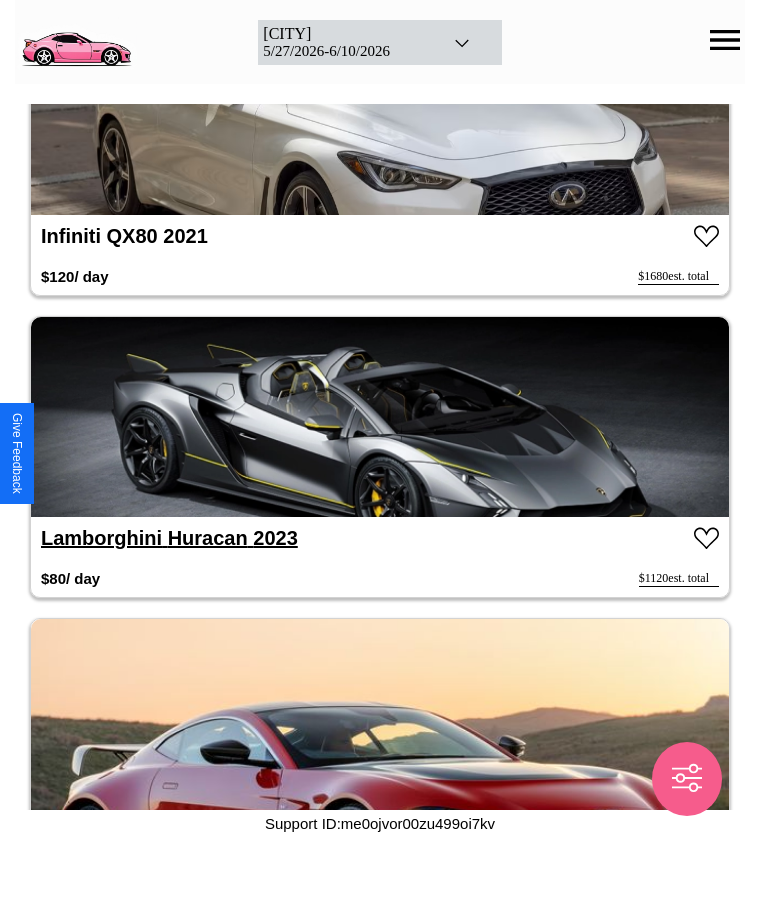 click on "Lamborghini   Huracan   2023" at bounding box center (169, 538) 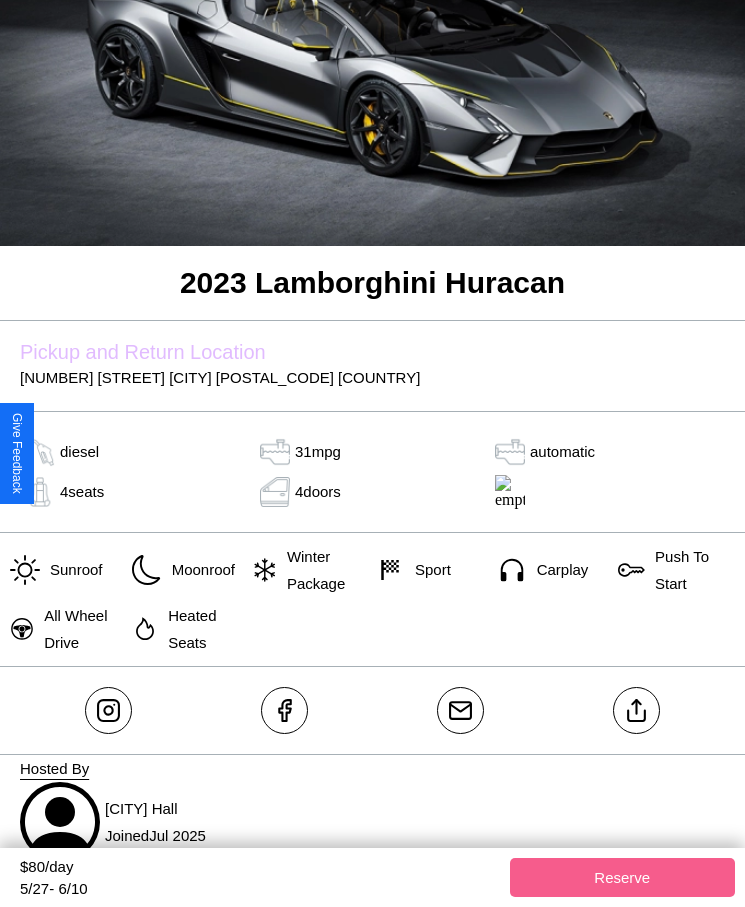 scroll, scrollTop: 289, scrollLeft: 0, axis: vertical 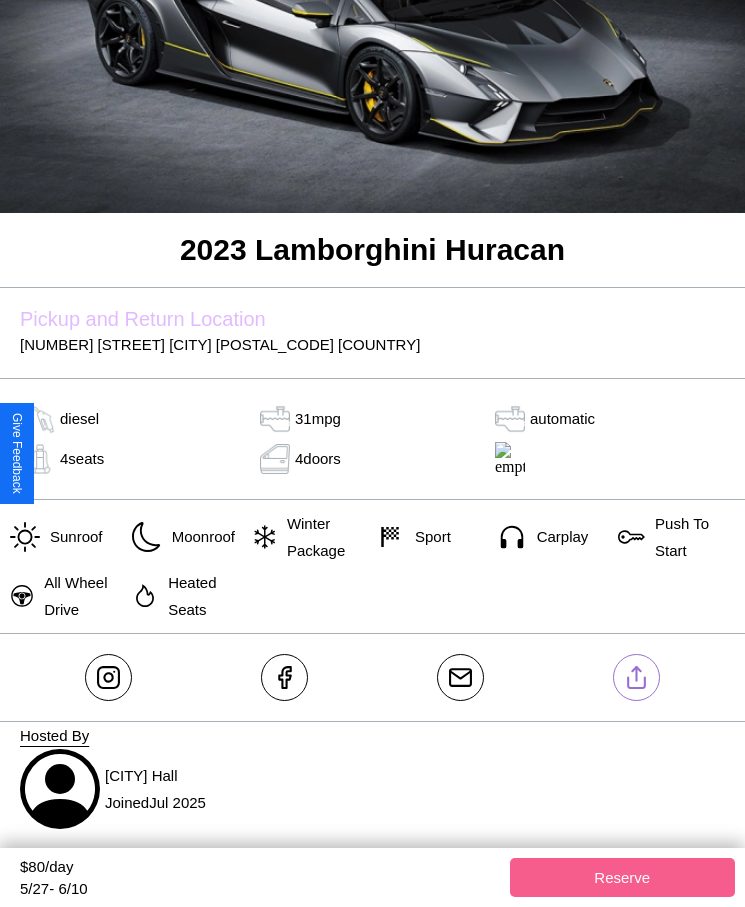 click 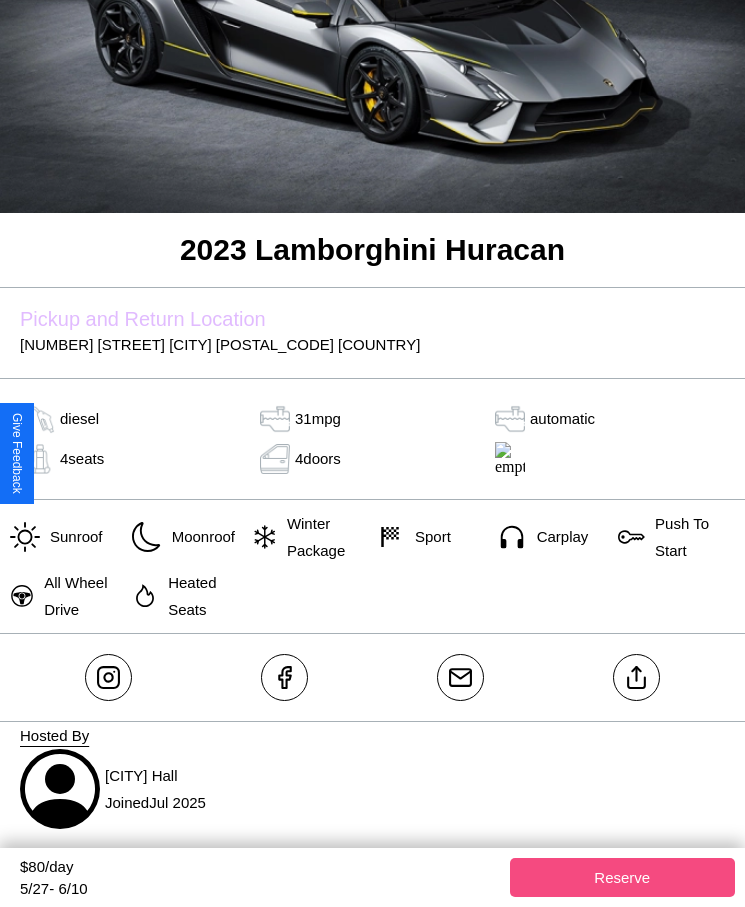 click on "Reserve" at bounding box center [623, 877] 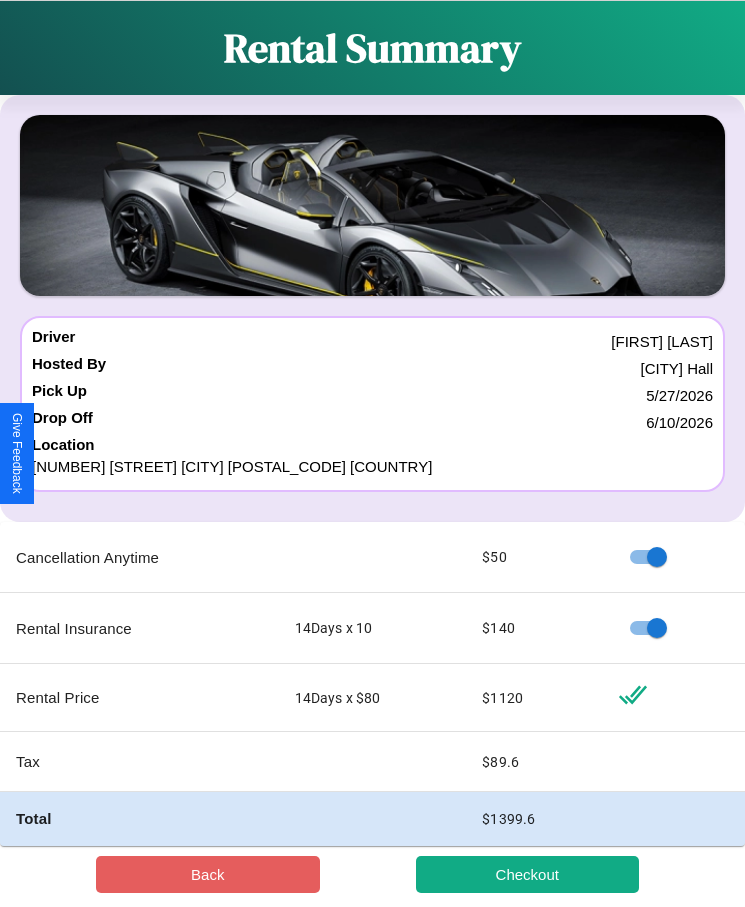 scroll, scrollTop: 23, scrollLeft: 0, axis: vertical 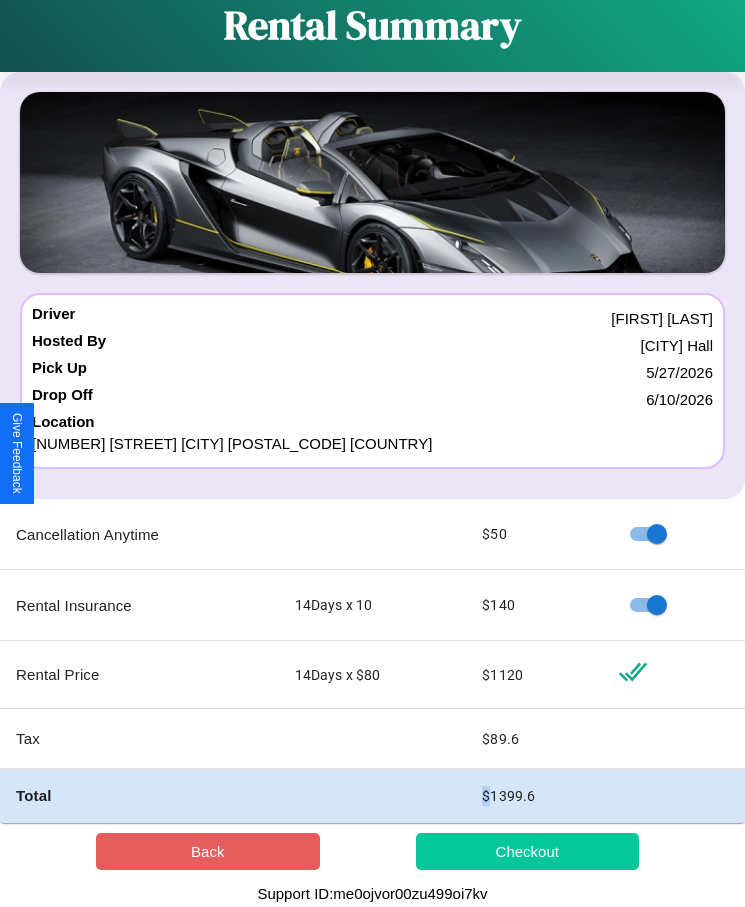 click on "Checkout" at bounding box center (528, 851) 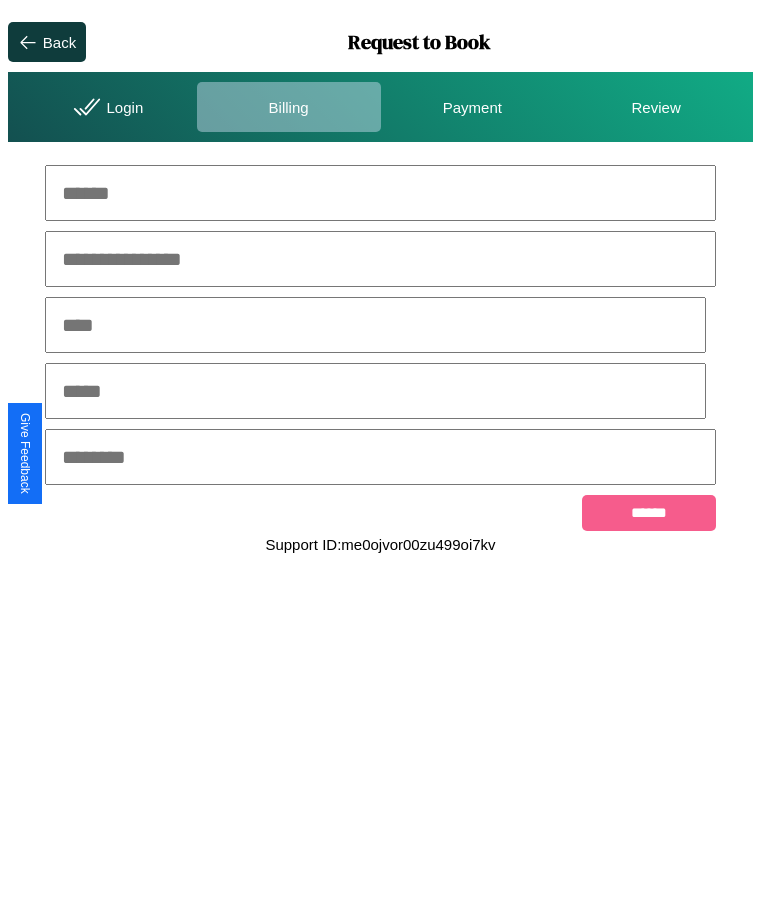 scroll, scrollTop: 0, scrollLeft: 0, axis: both 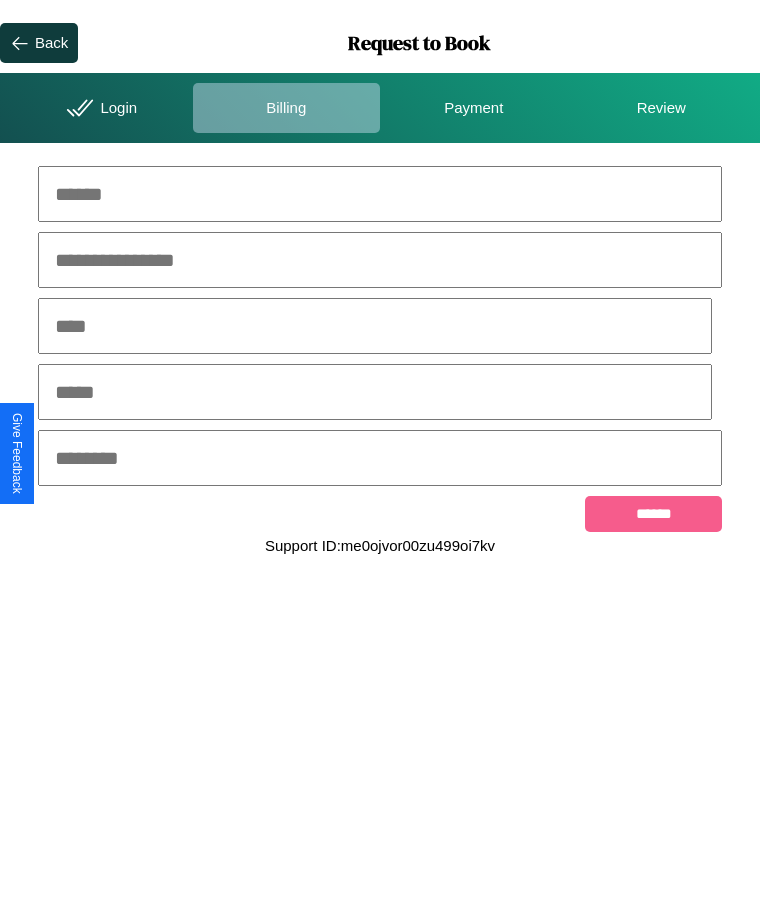 click at bounding box center [380, 194] 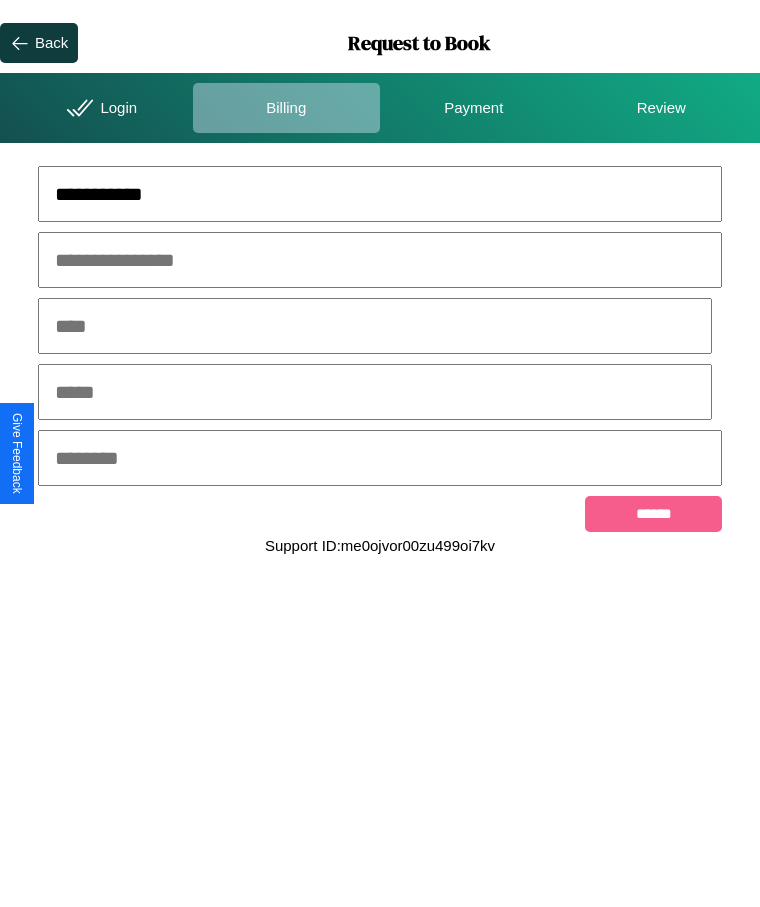 type on "**********" 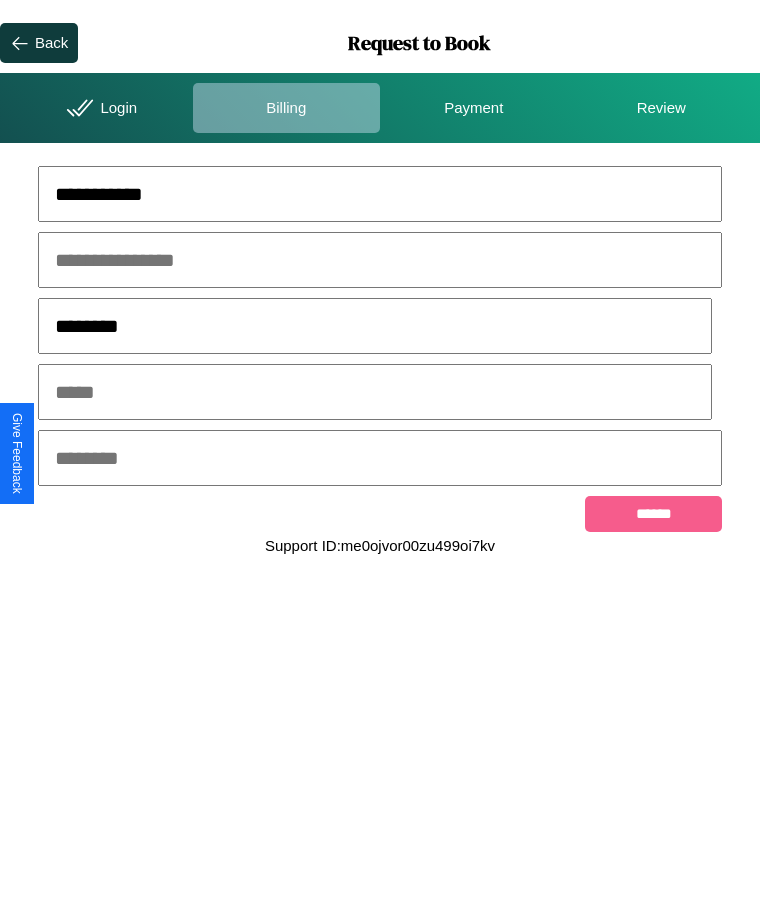 type on "********" 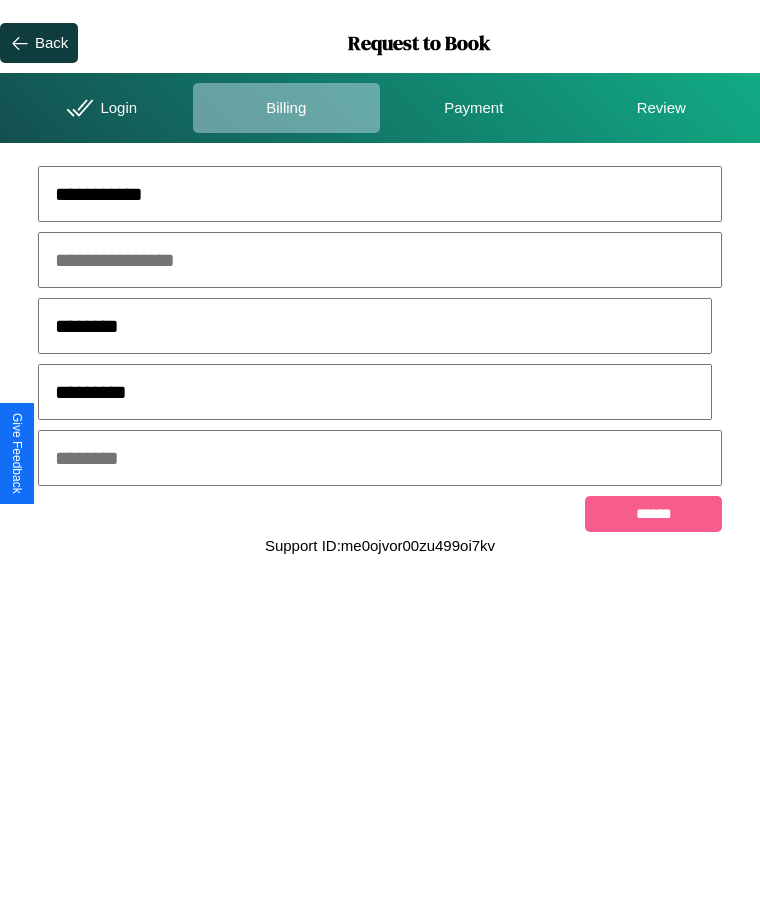 type on "*********" 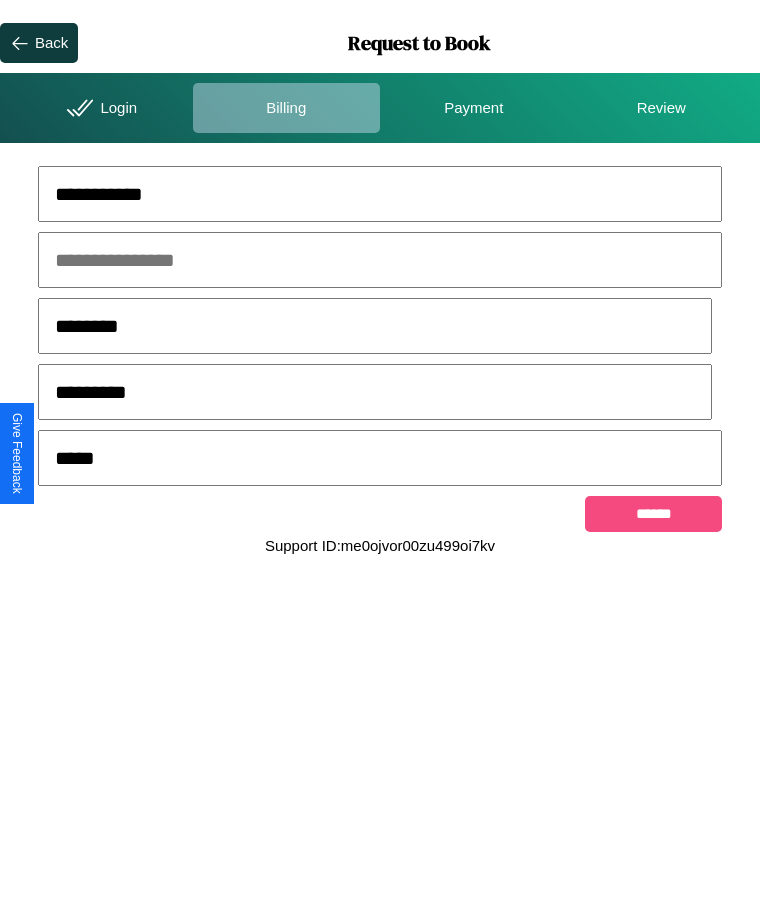 type on "*****" 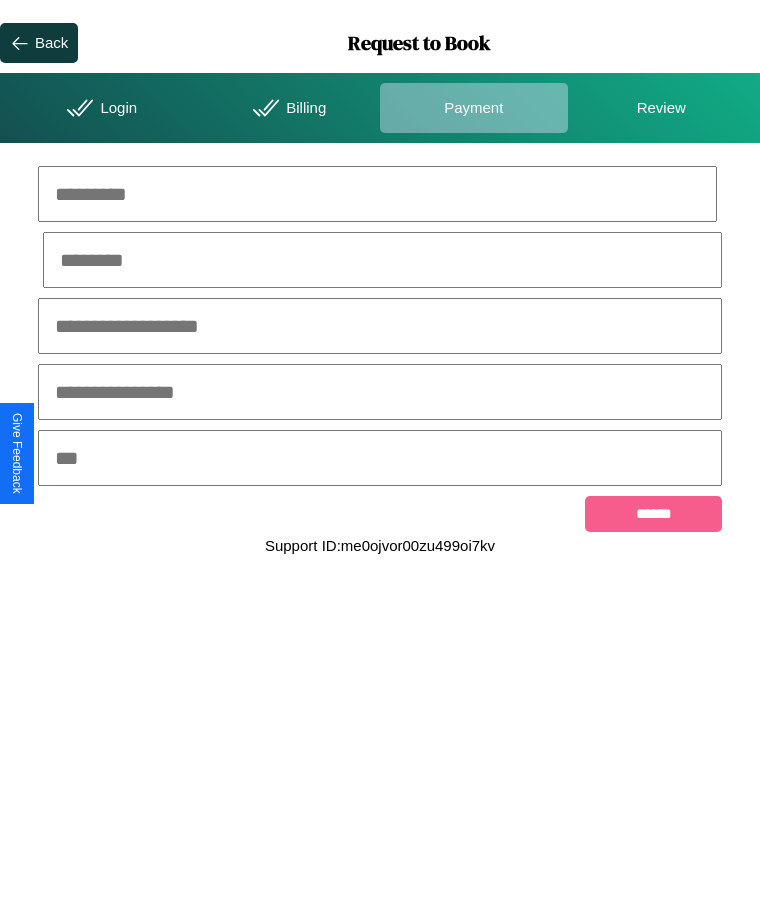 click at bounding box center [377, 194] 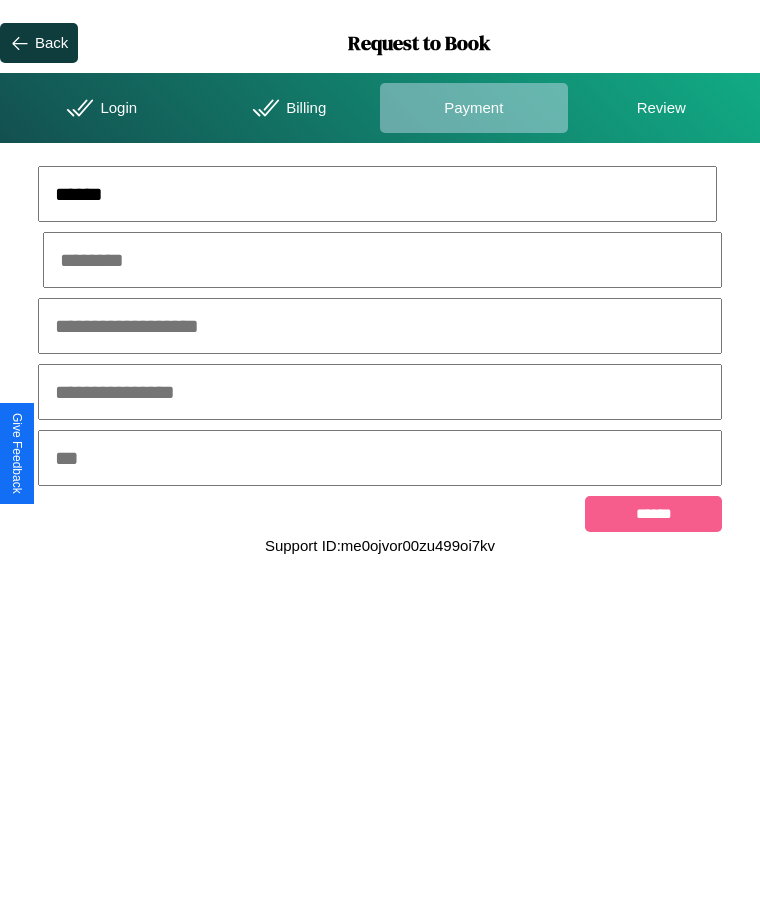 type on "******" 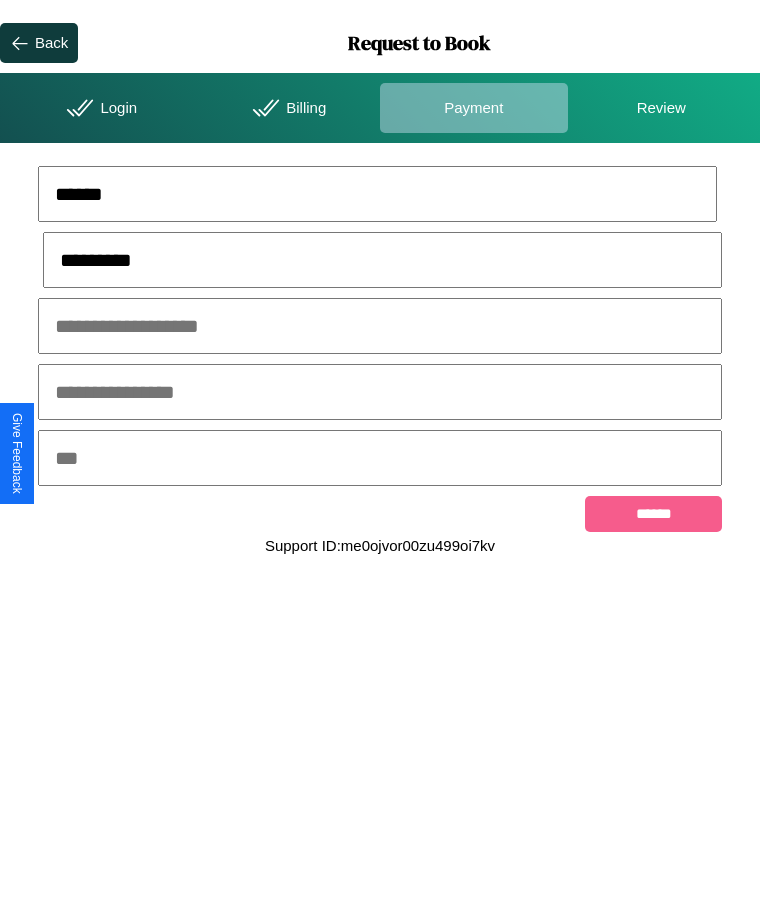 type on "*********" 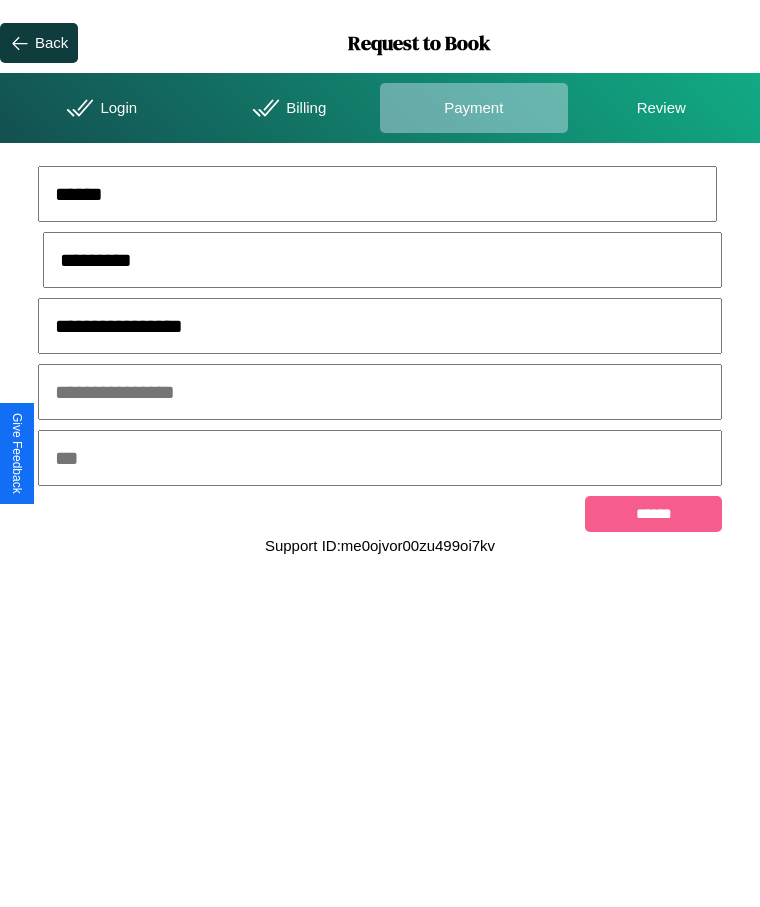 type on "**********" 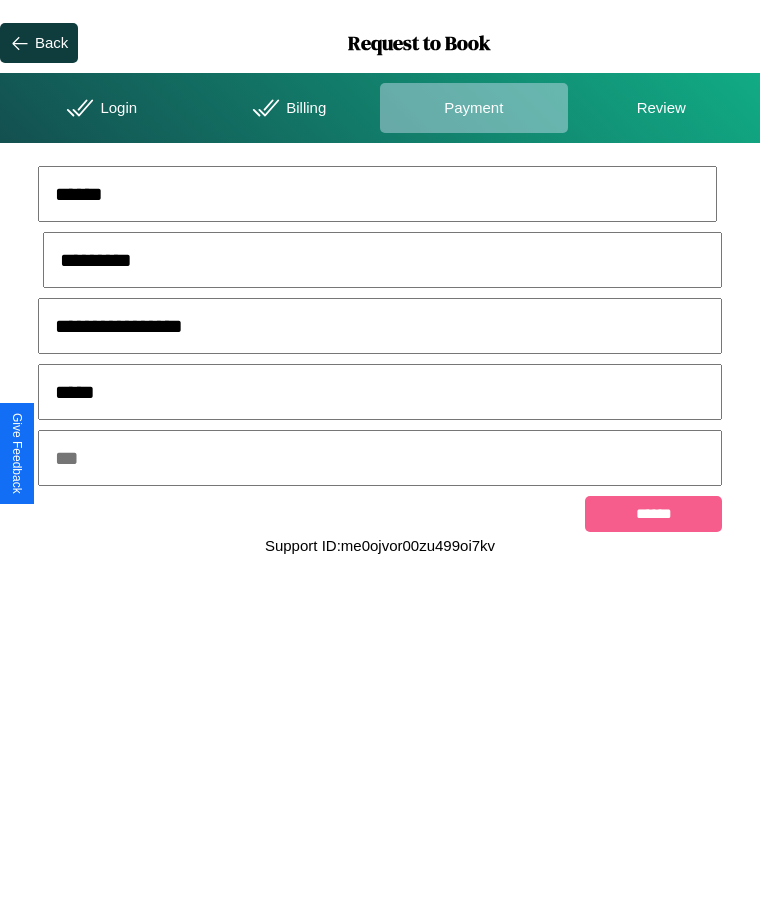 type on "*****" 